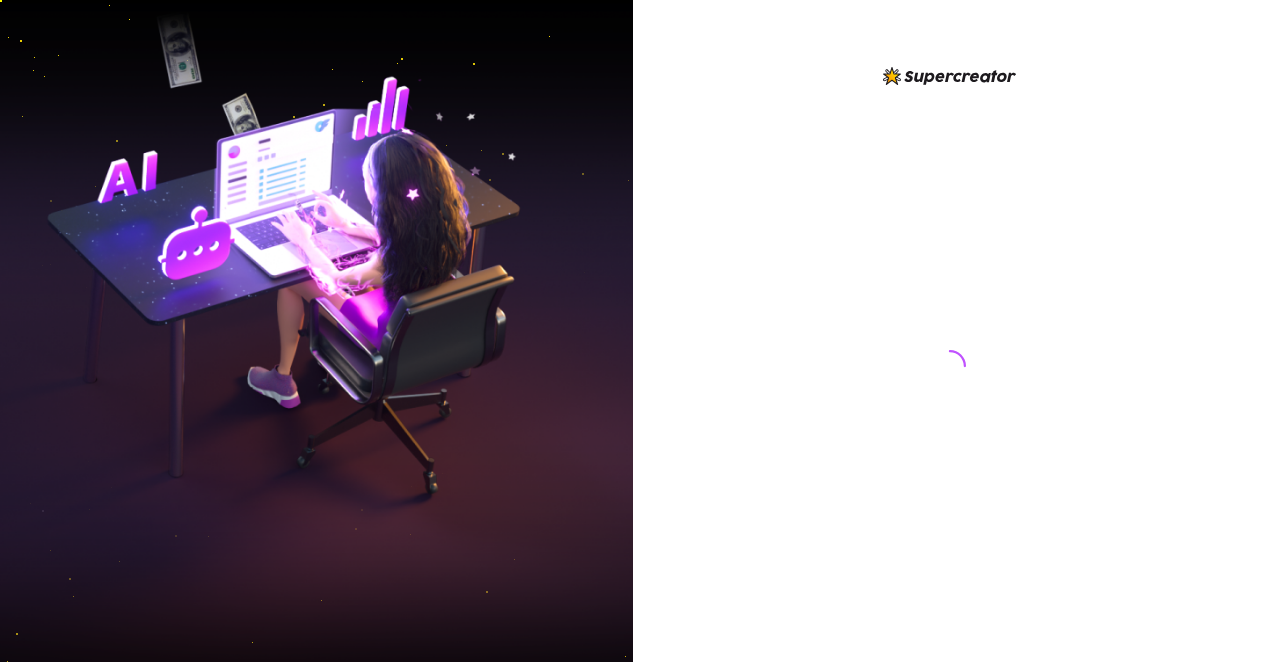 scroll, scrollTop: 0, scrollLeft: 0, axis: both 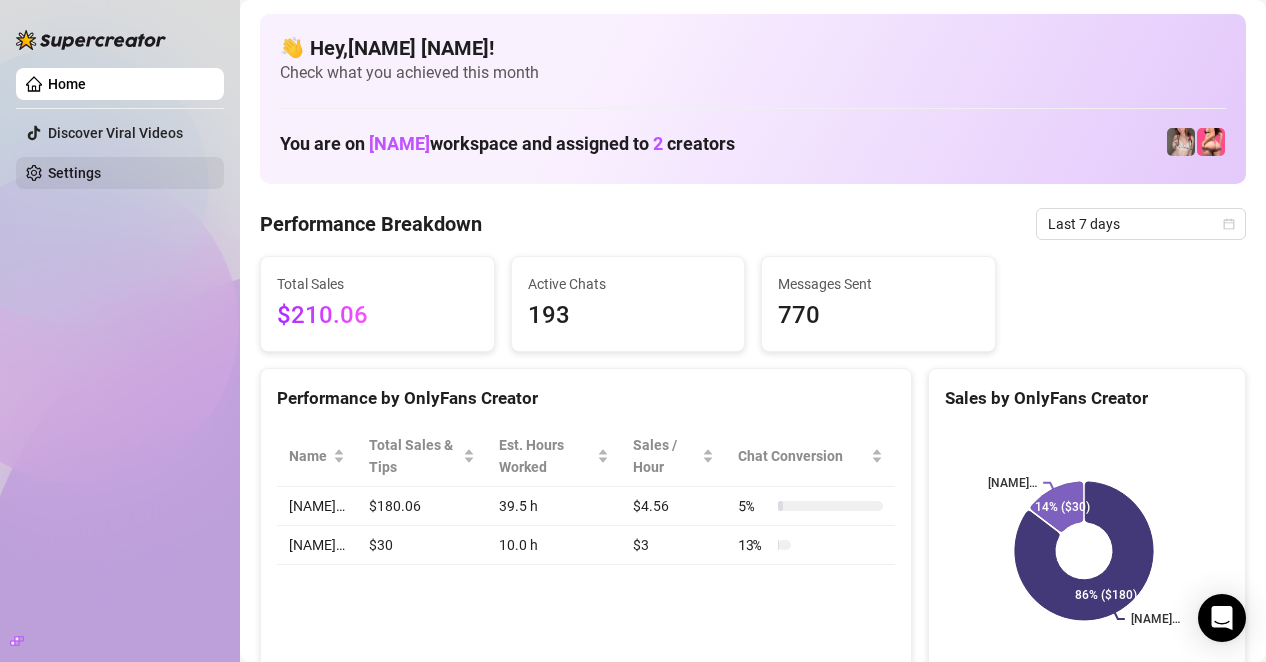 click on "Settings" at bounding box center [74, 173] 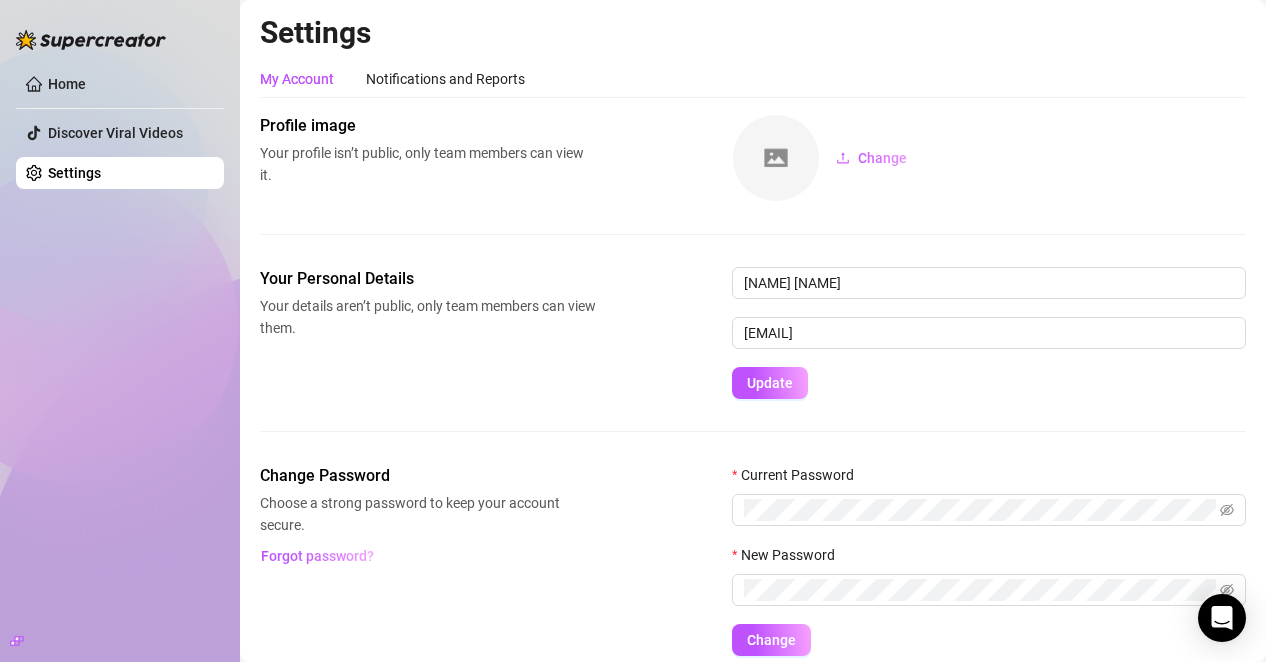 click on "Settings" at bounding box center [74, 173] 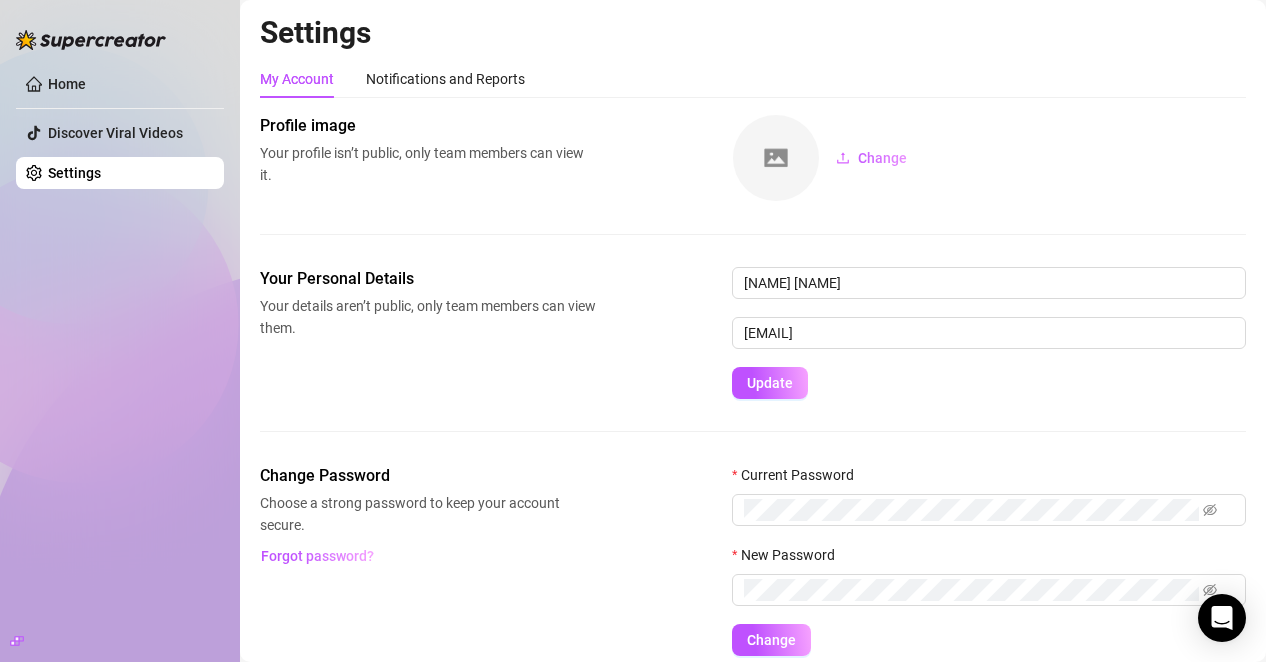 scroll, scrollTop: 80, scrollLeft: 0, axis: vertical 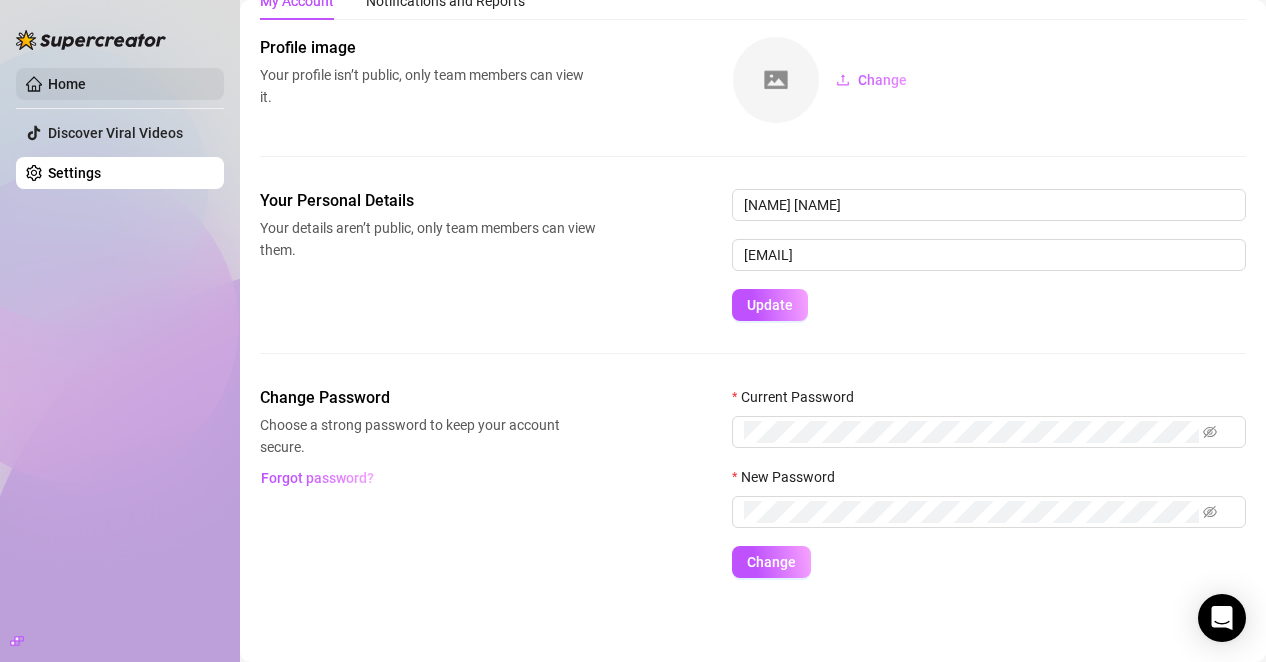 click on "Home" at bounding box center [67, 84] 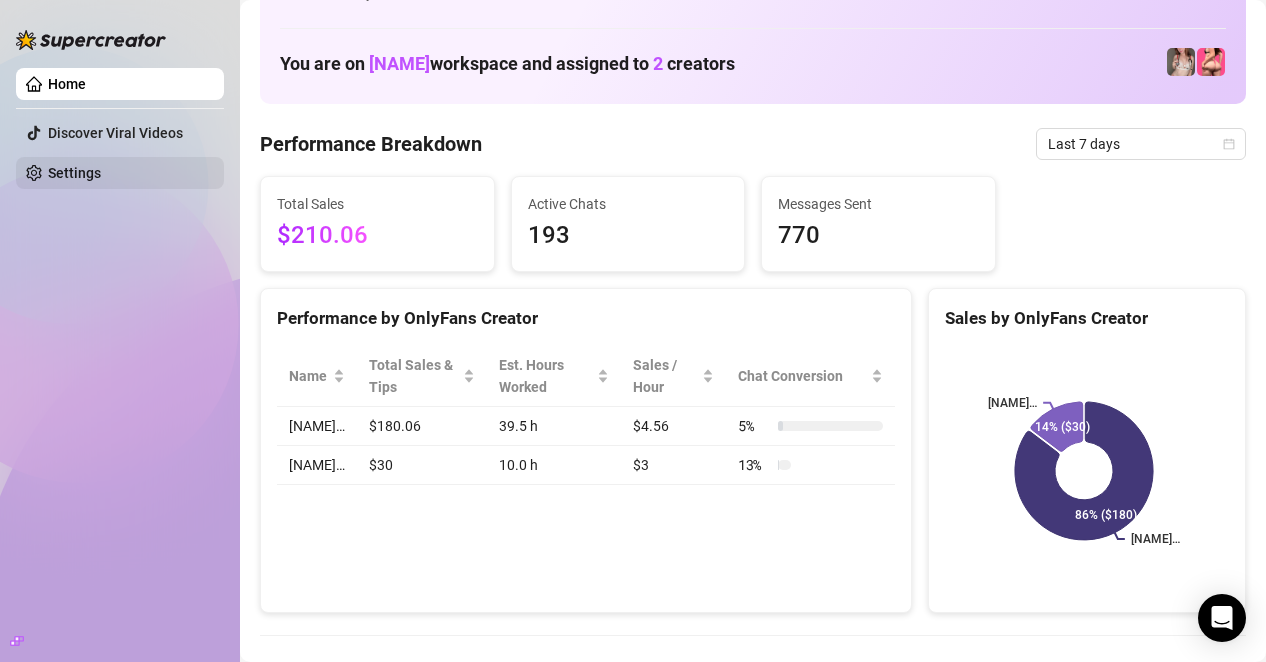 click on "Settings" at bounding box center [74, 173] 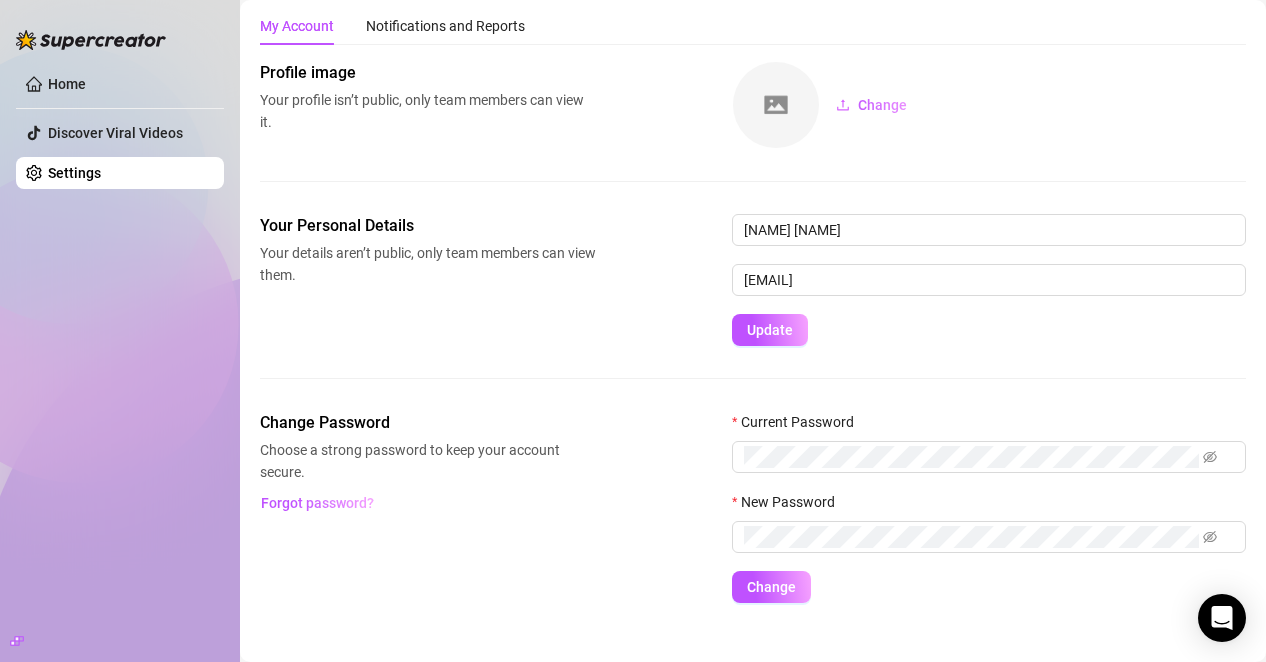 scroll, scrollTop: 80, scrollLeft: 0, axis: vertical 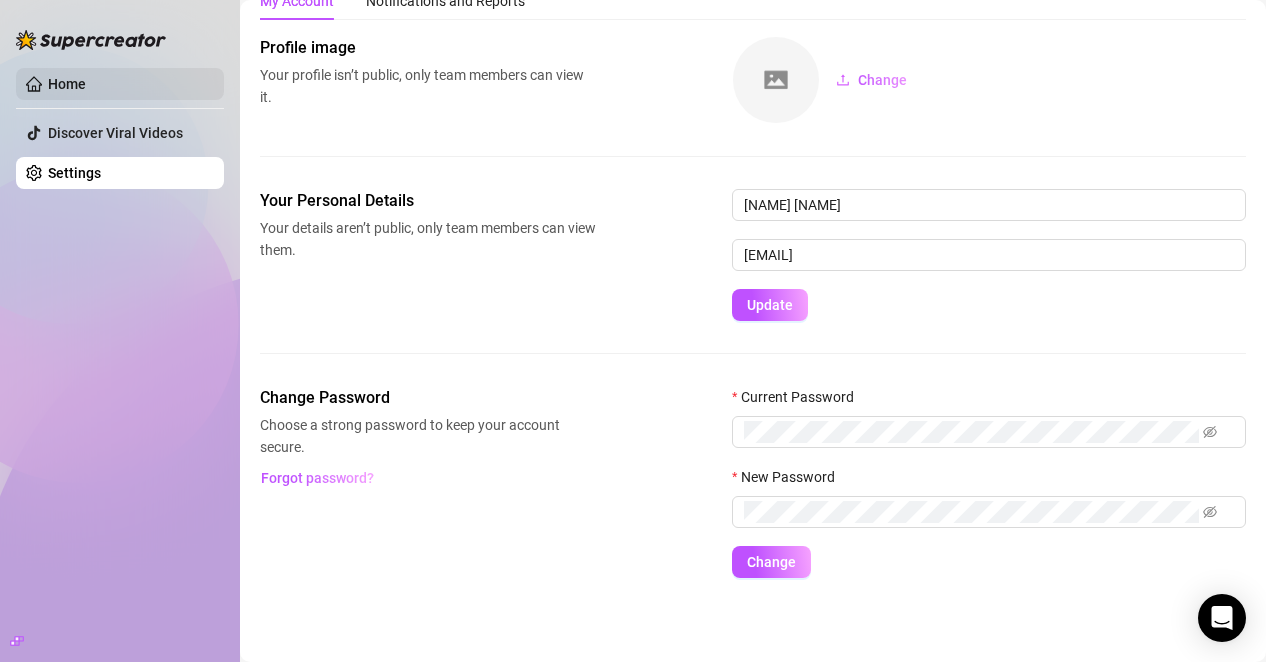 click on "Home" at bounding box center (67, 84) 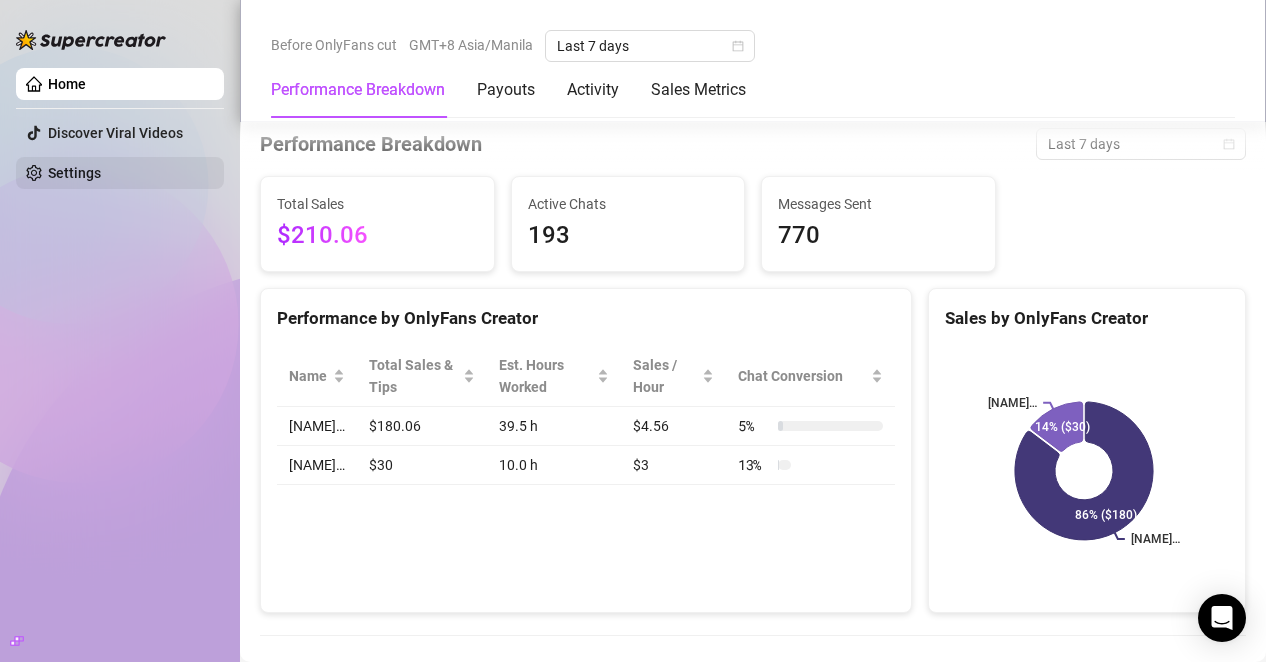 scroll, scrollTop: 2226, scrollLeft: 0, axis: vertical 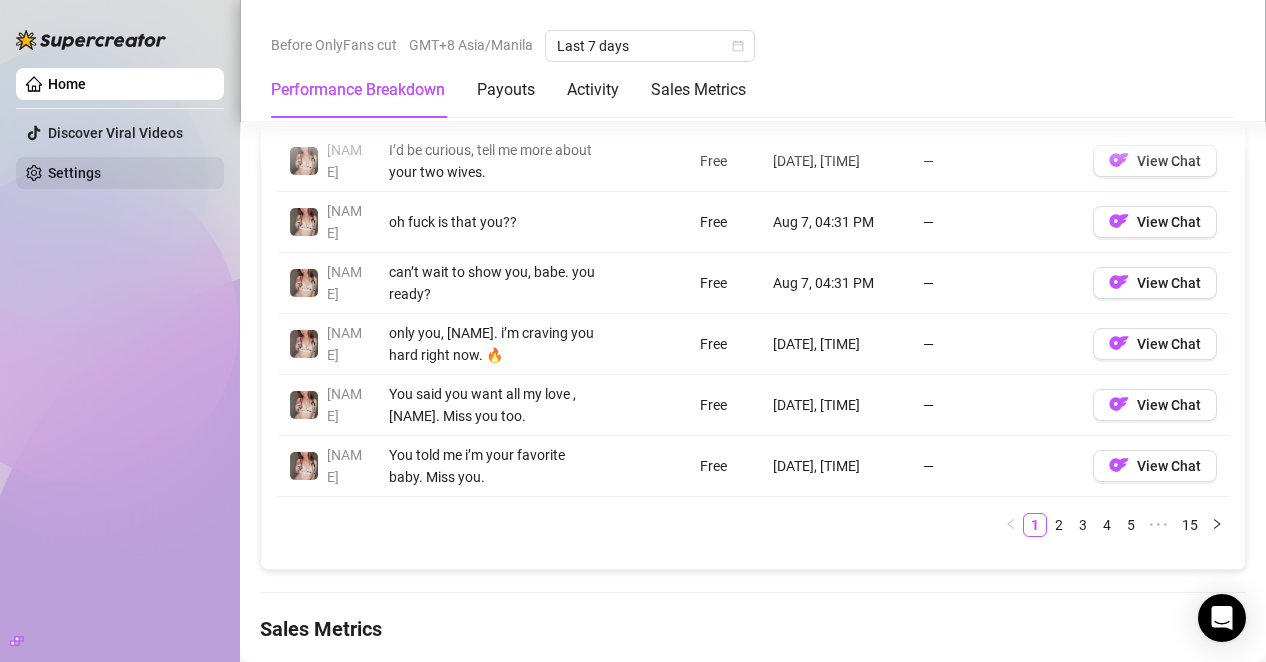 click on "Settings" at bounding box center [74, 173] 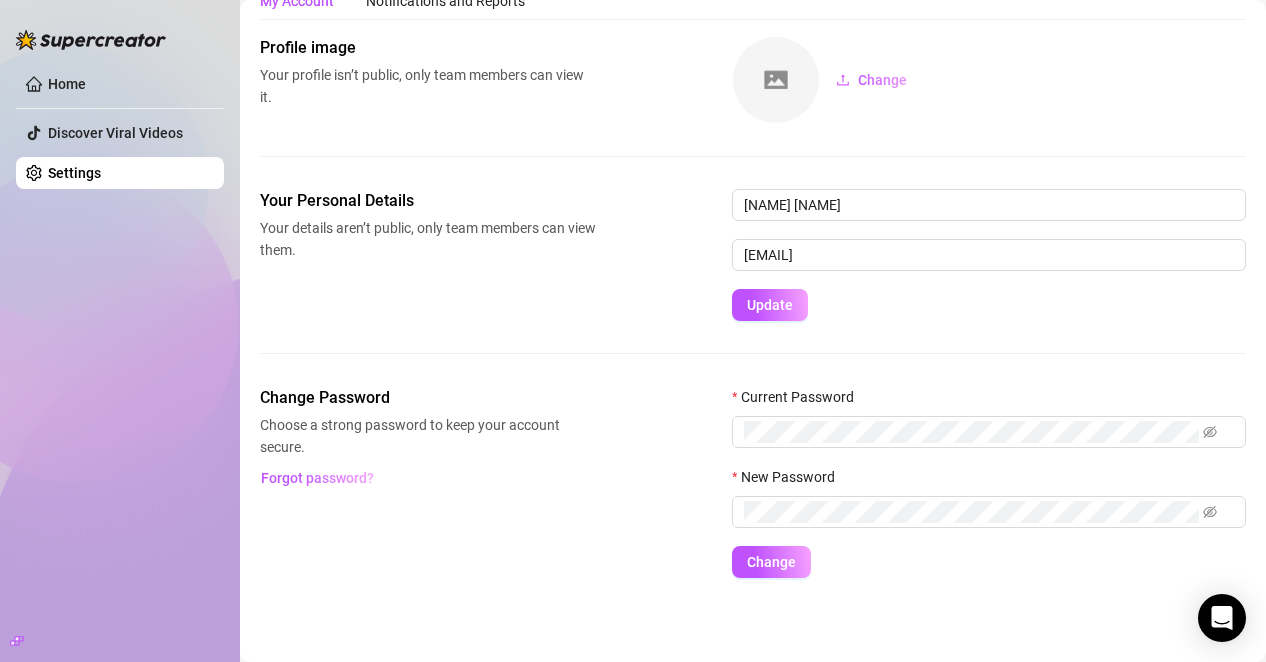scroll, scrollTop: 0, scrollLeft: 0, axis: both 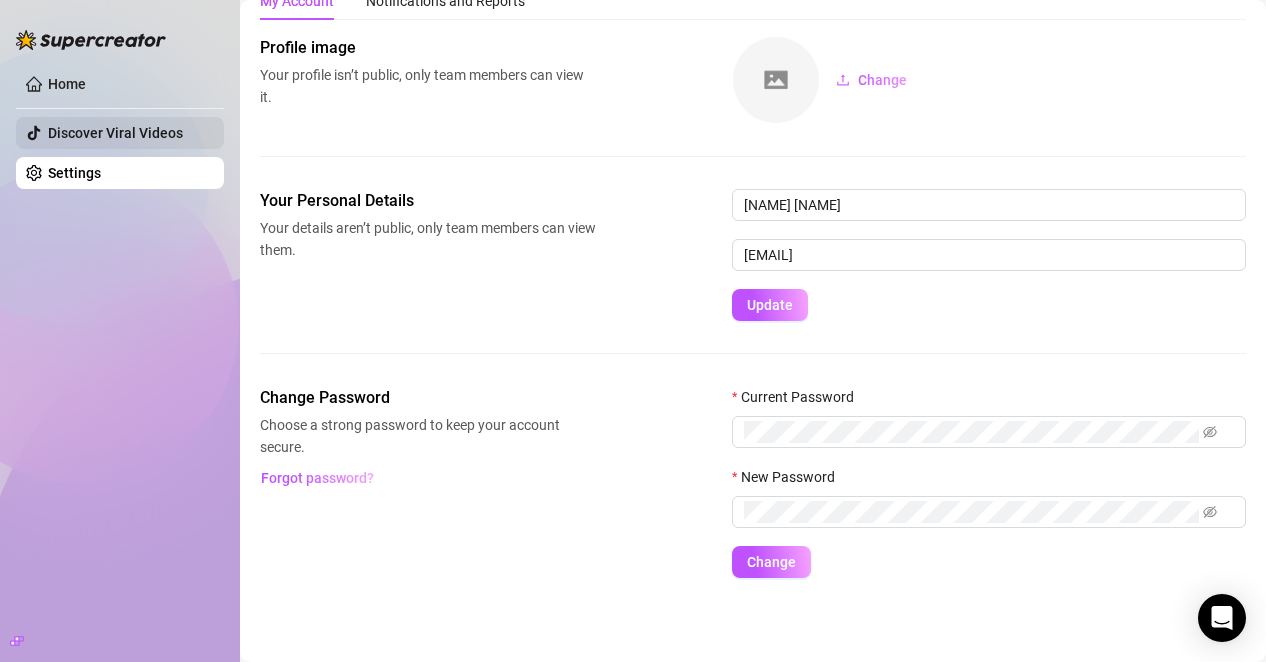 click on "Discover Viral Videos" at bounding box center [115, 133] 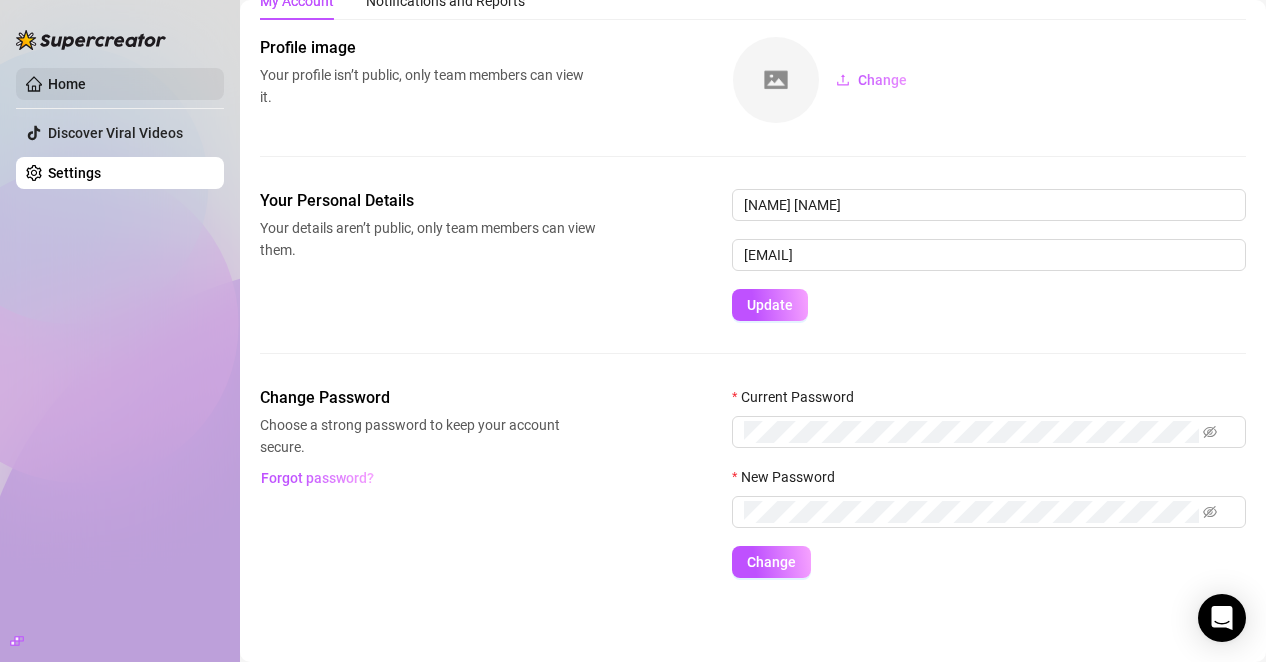 click on "Home" at bounding box center [67, 84] 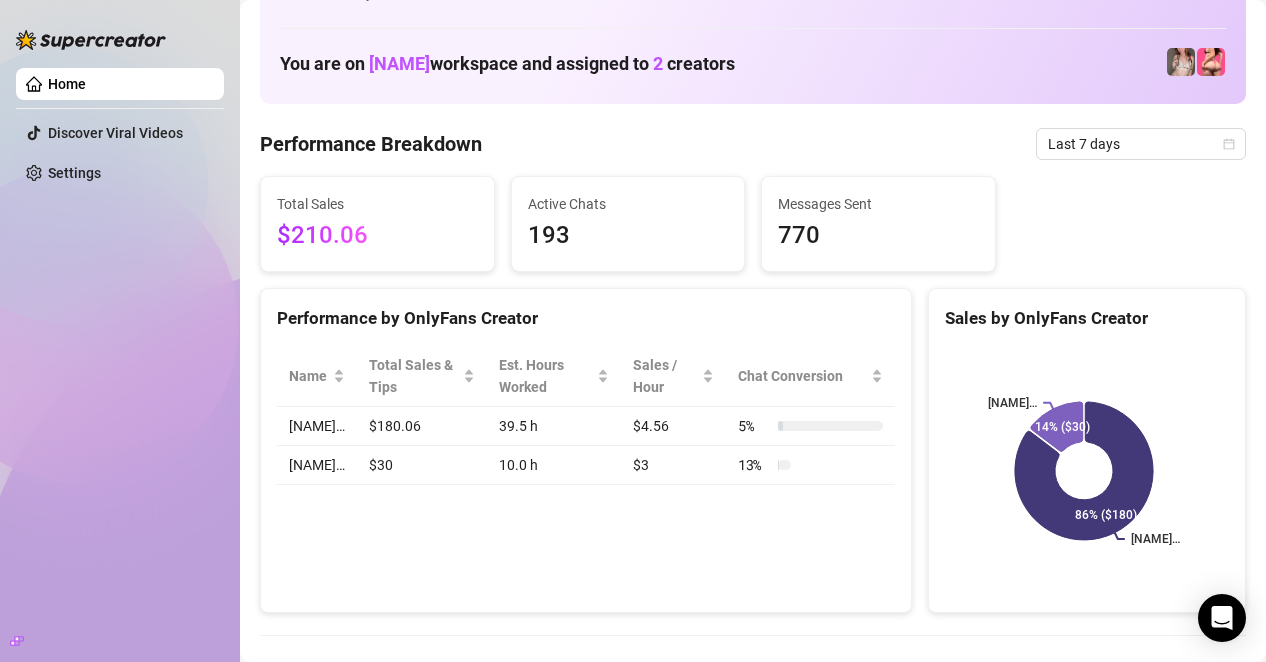 scroll, scrollTop: 80, scrollLeft: 0, axis: vertical 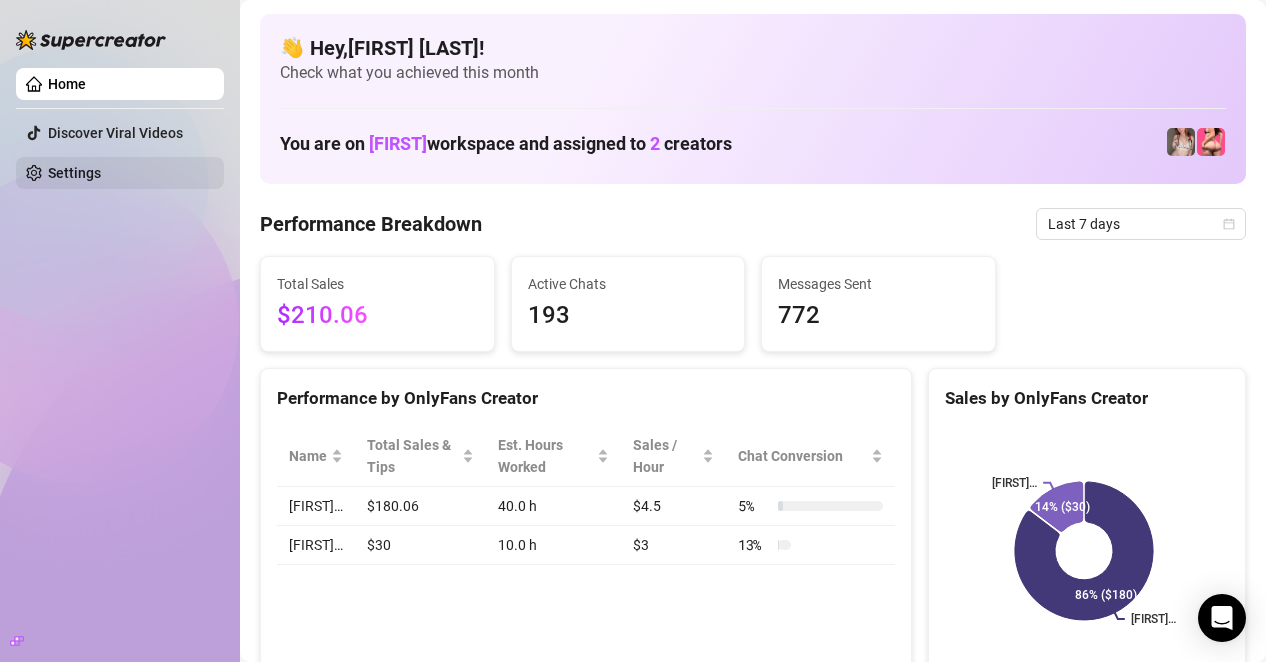 click on "Settings" at bounding box center [74, 173] 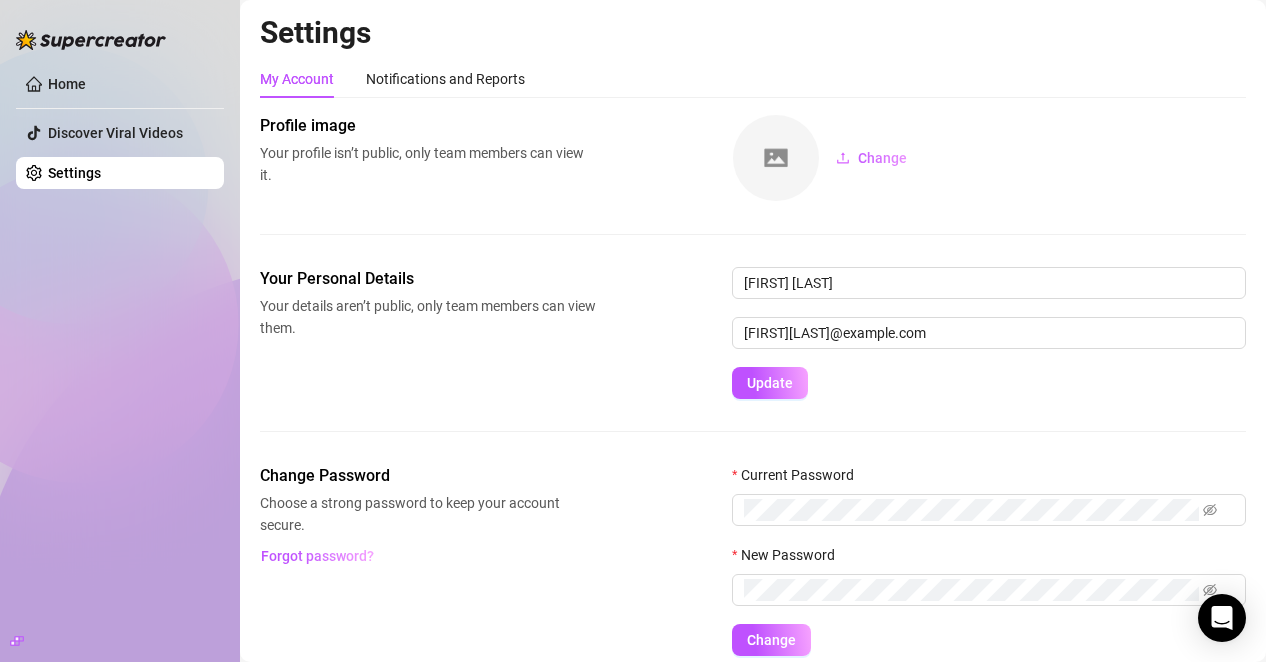 scroll, scrollTop: 80, scrollLeft: 0, axis: vertical 